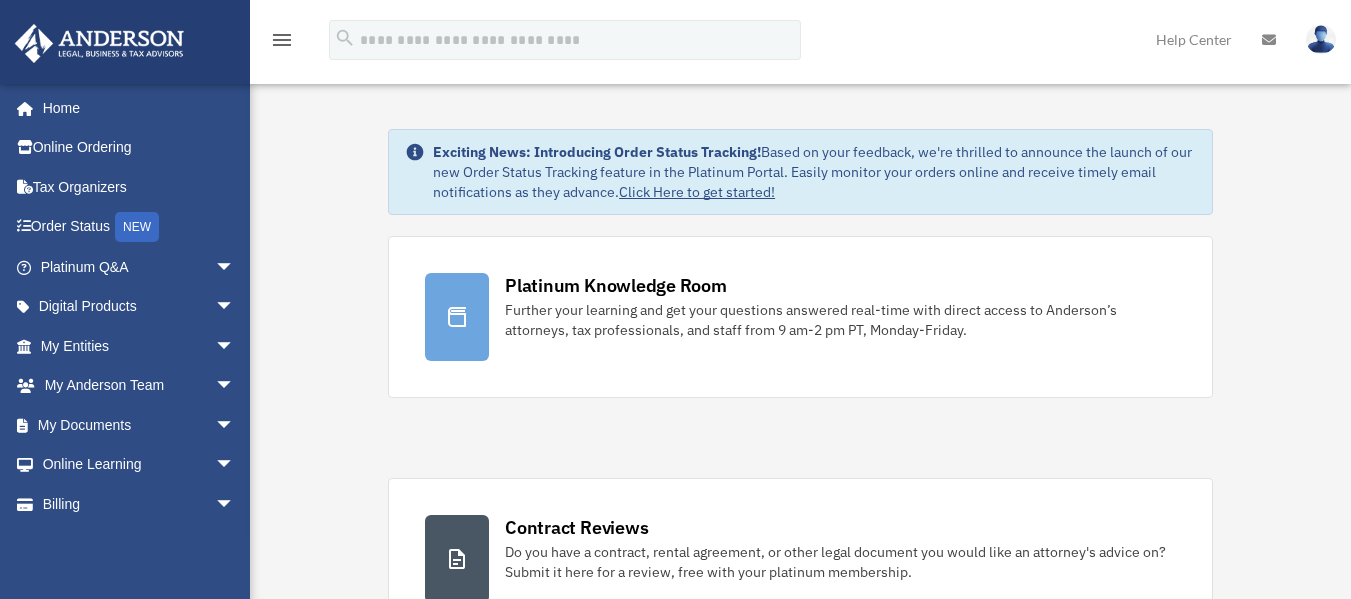 scroll, scrollTop: 0, scrollLeft: 0, axis: both 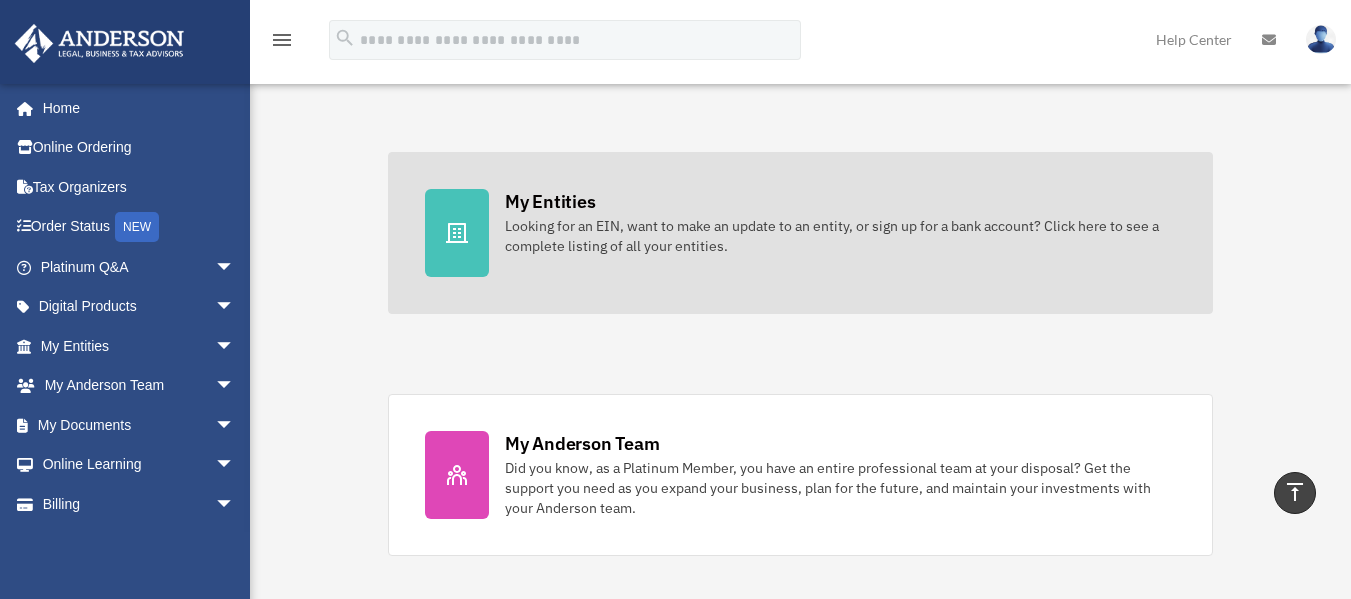 click on "Looking for an EIN, want to  make an update to an entity, or sign up for a bank account?  Click here to see a complete listing of all your entities." at bounding box center [840, 236] 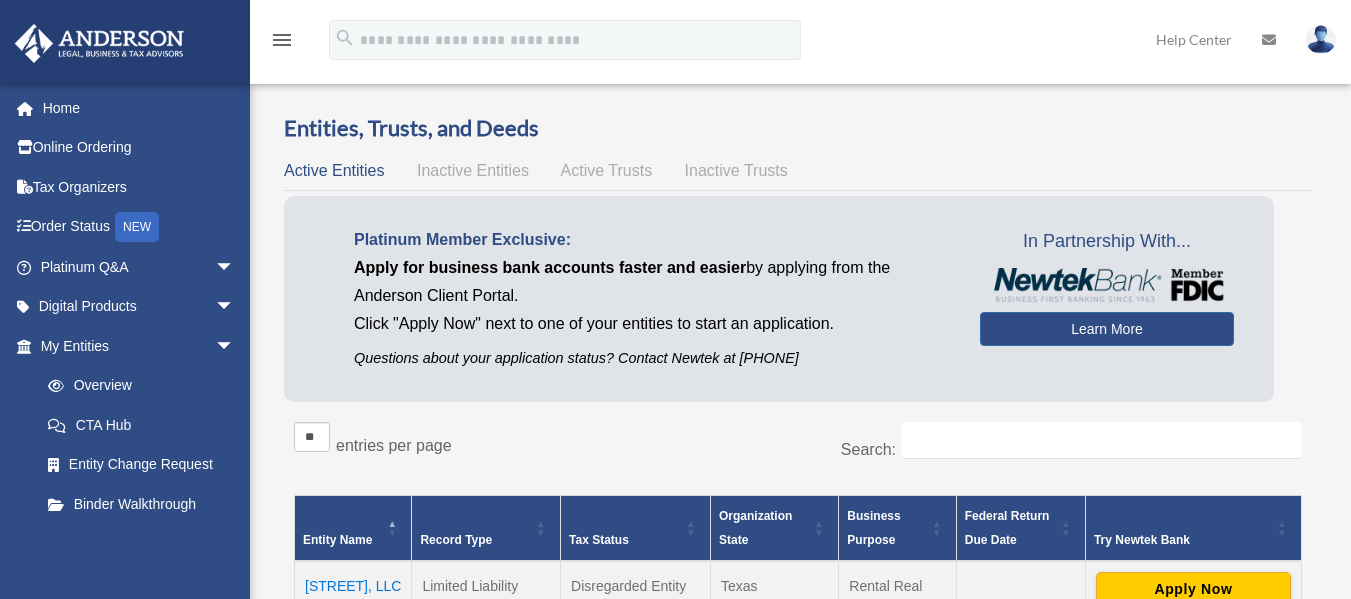 scroll, scrollTop: 0, scrollLeft: 0, axis: both 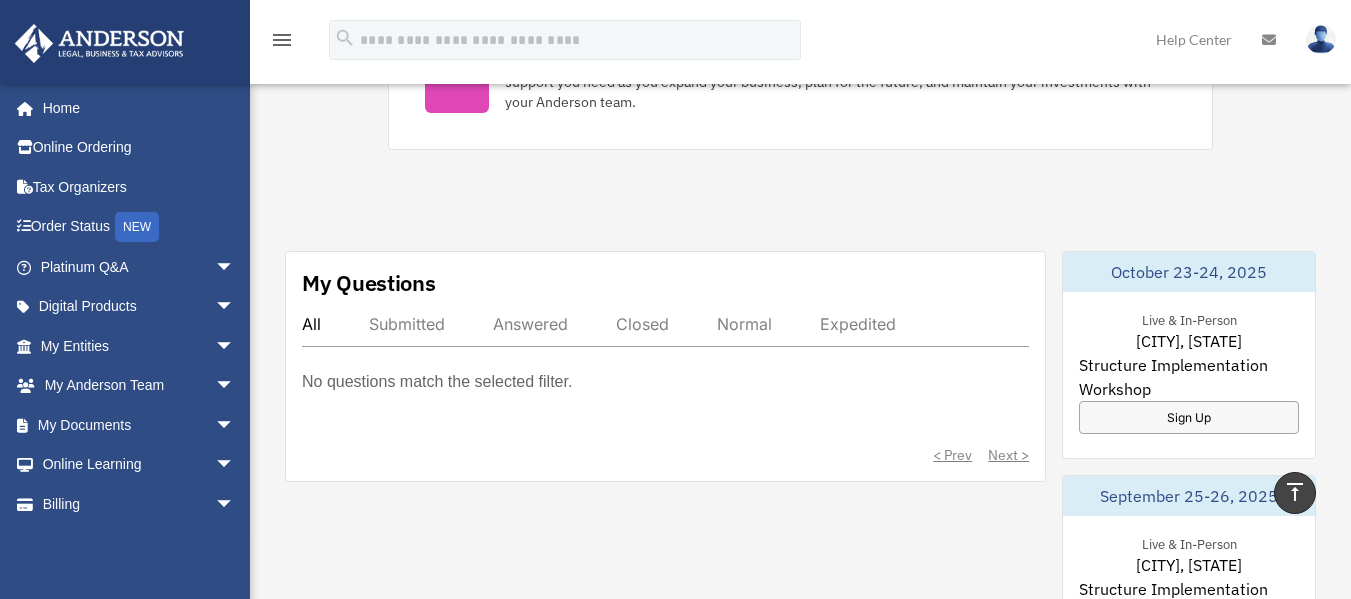 click on "No questions match the selected filter." at bounding box center (437, 382) 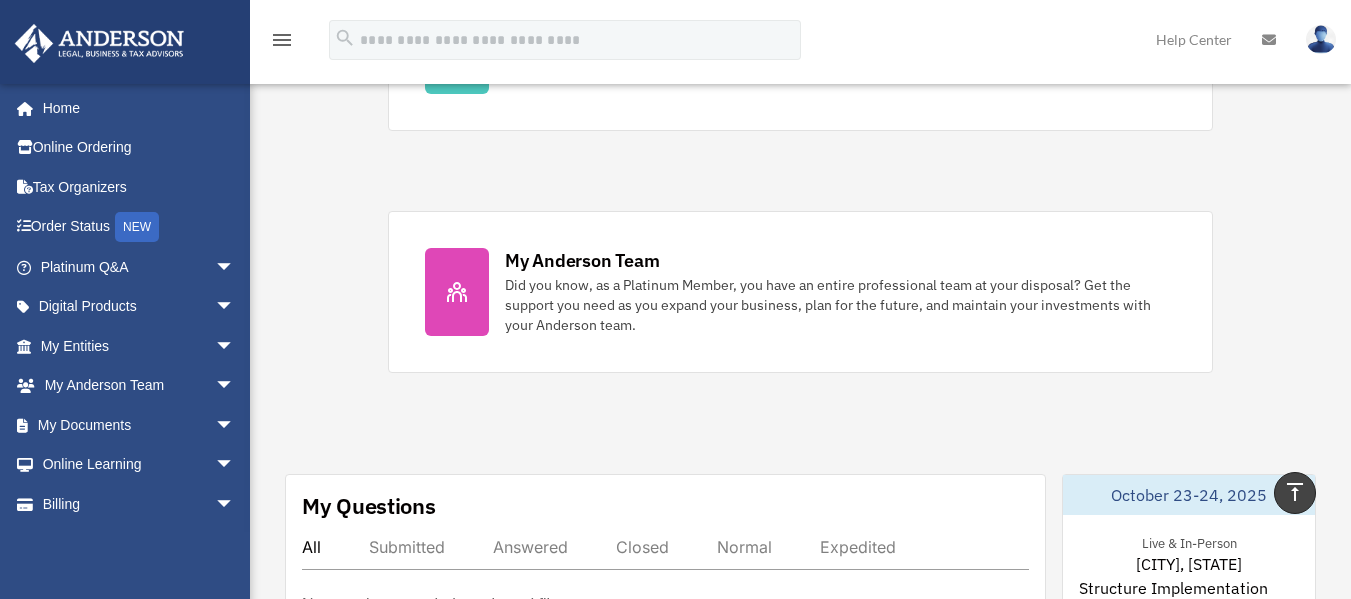 scroll, scrollTop: 776, scrollLeft: 0, axis: vertical 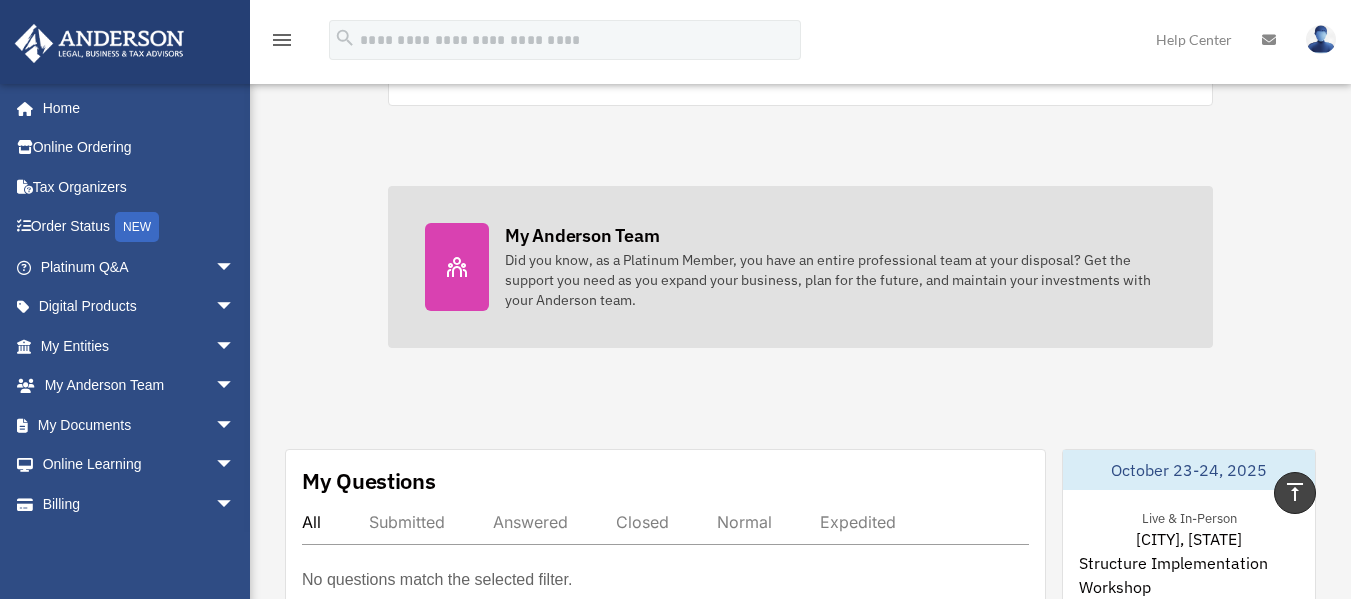 click on "Did you know, as a Platinum Member, you have an entire professional team at your disposal? Get the support you need as you expand your business, plan for the future, and maintain your investments with your Anderson team." at bounding box center [840, 280] 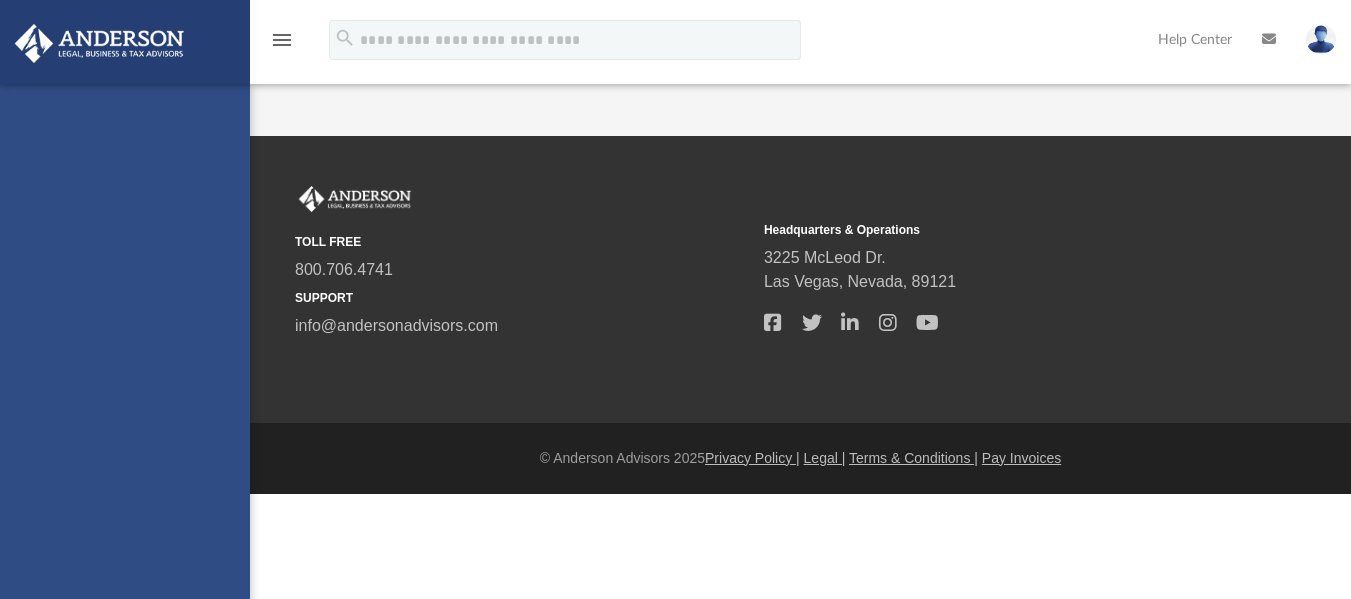 scroll, scrollTop: 0, scrollLeft: 0, axis: both 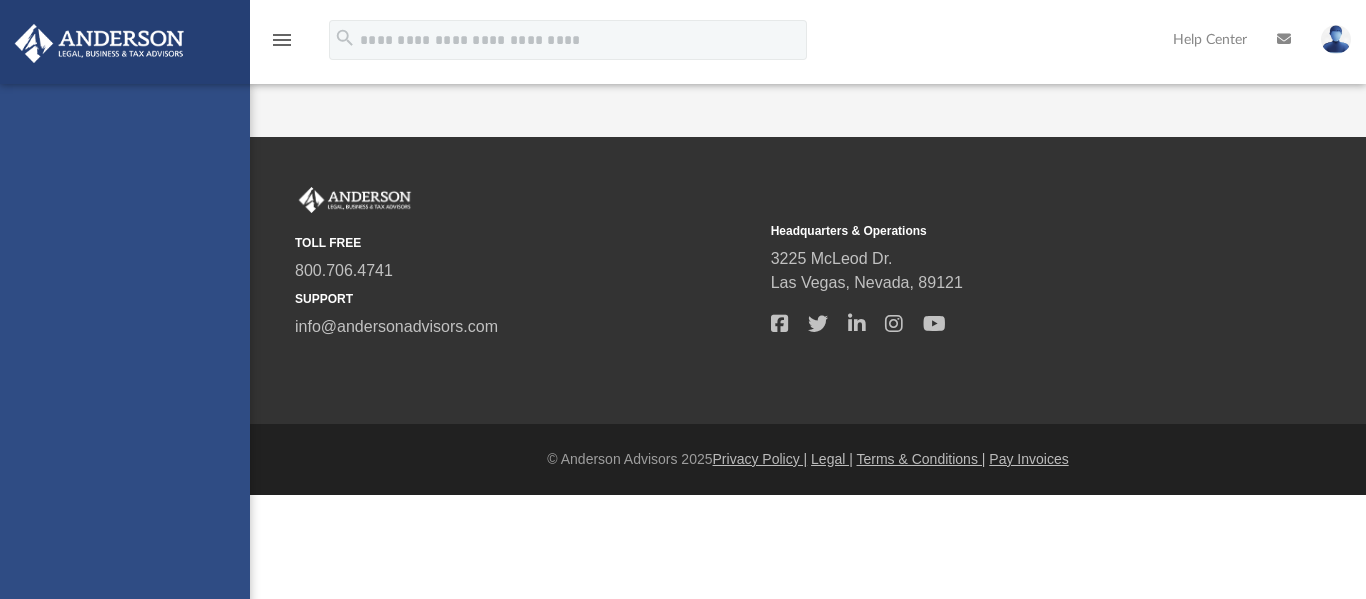 drag, startPoint x: 1364, startPoint y: 136, endPoint x: 1365, endPoint y: 208, distance: 72.00694 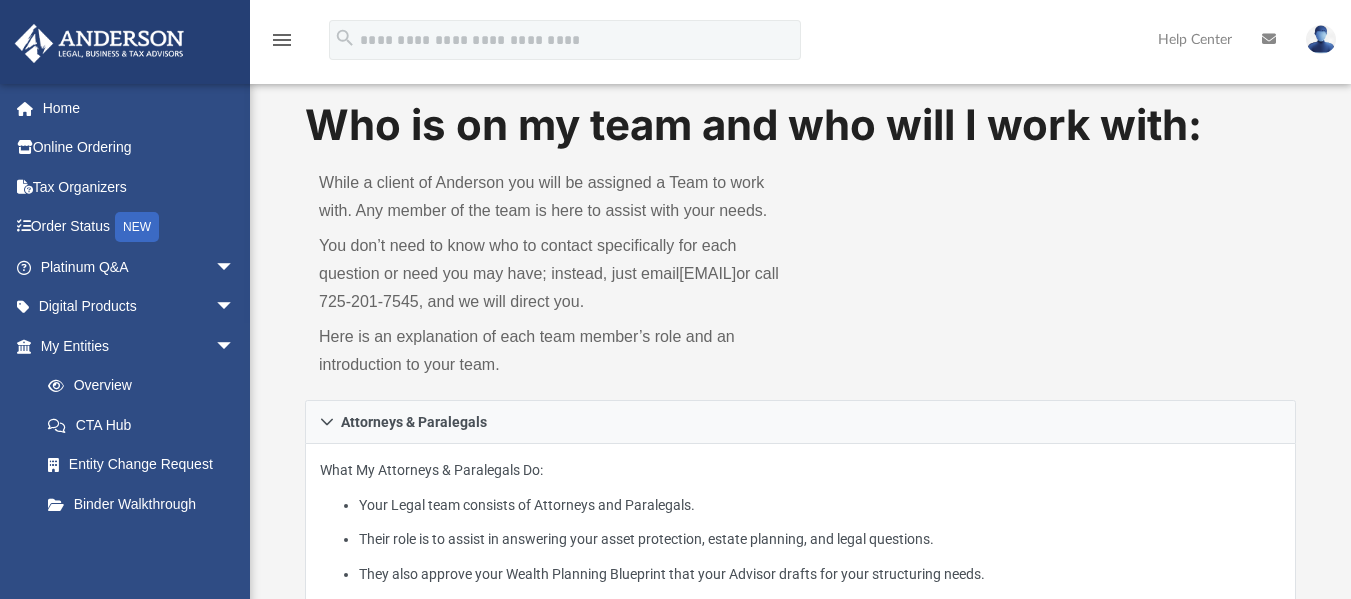 scroll, scrollTop: 0, scrollLeft: 0, axis: both 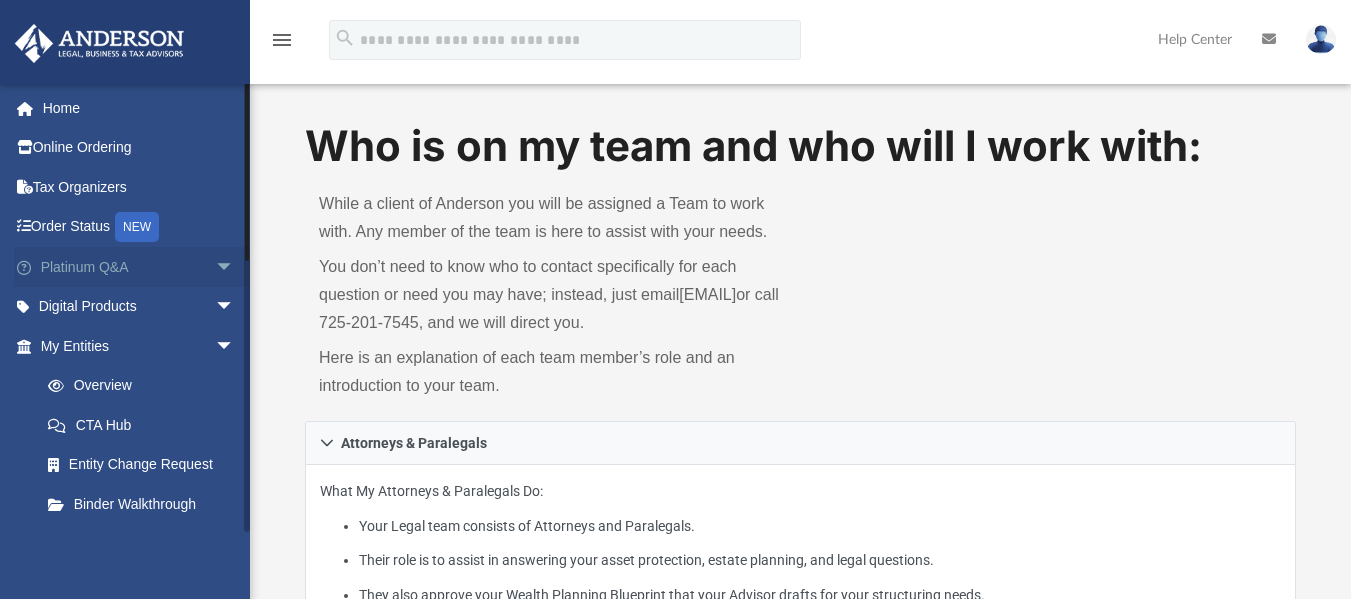 click on "Platinum Q&A arrow_drop_down" at bounding box center [139, 267] 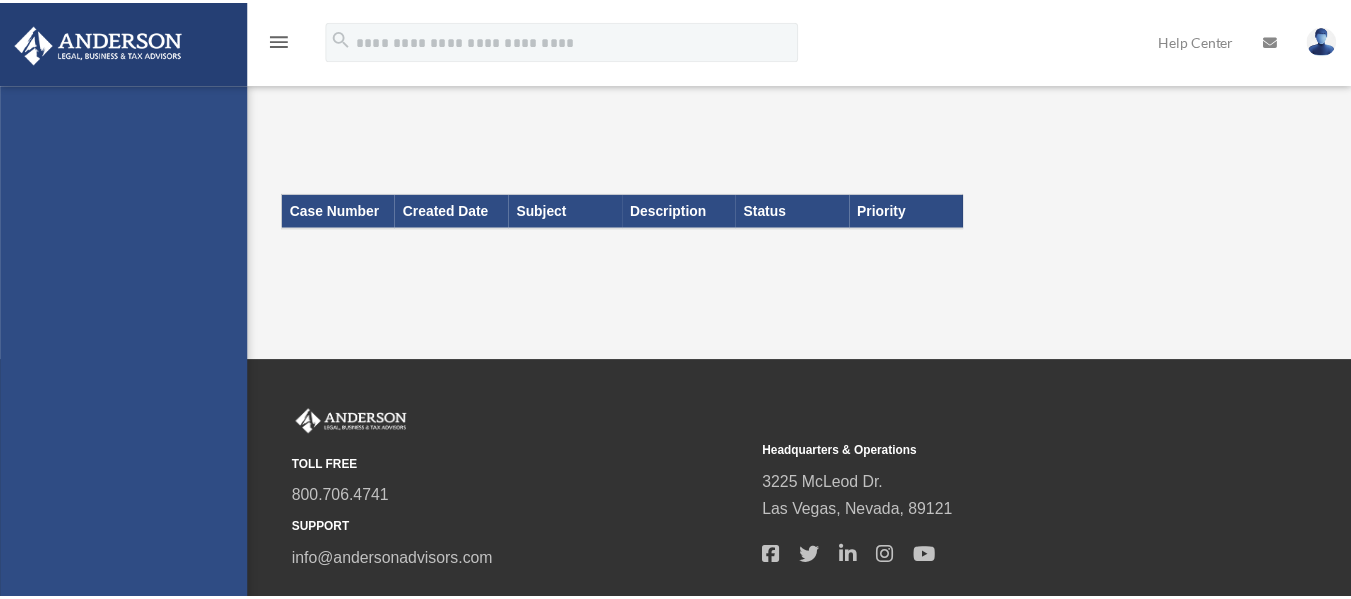 scroll, scrollTop: 0, scrollLeft: 0, axis: both 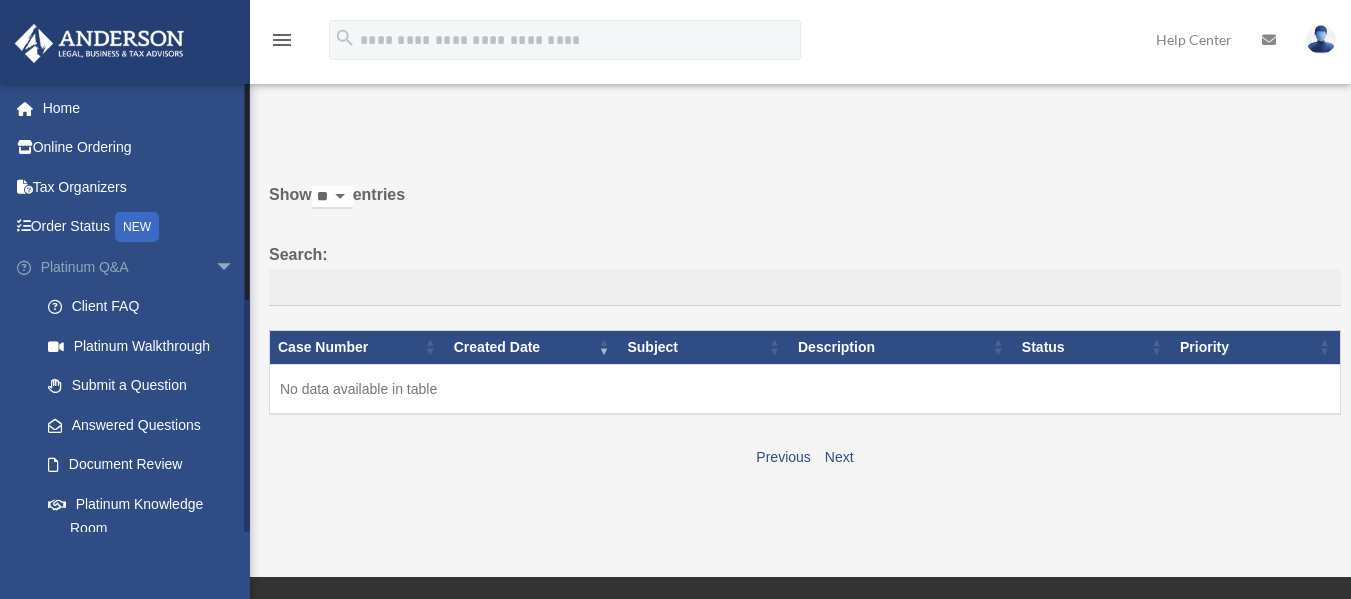 click on "arrow_drop_down" at bounding box center (235, 267) 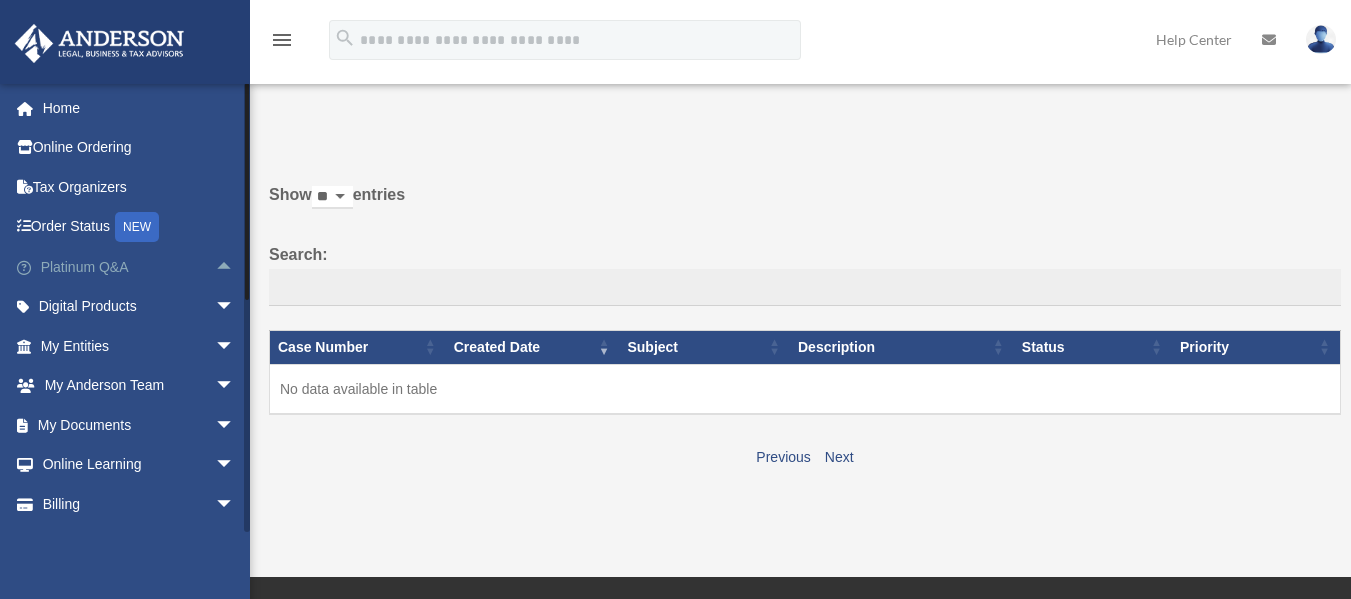 click on "arrow_drop_up" at bounding box center (235, 267) 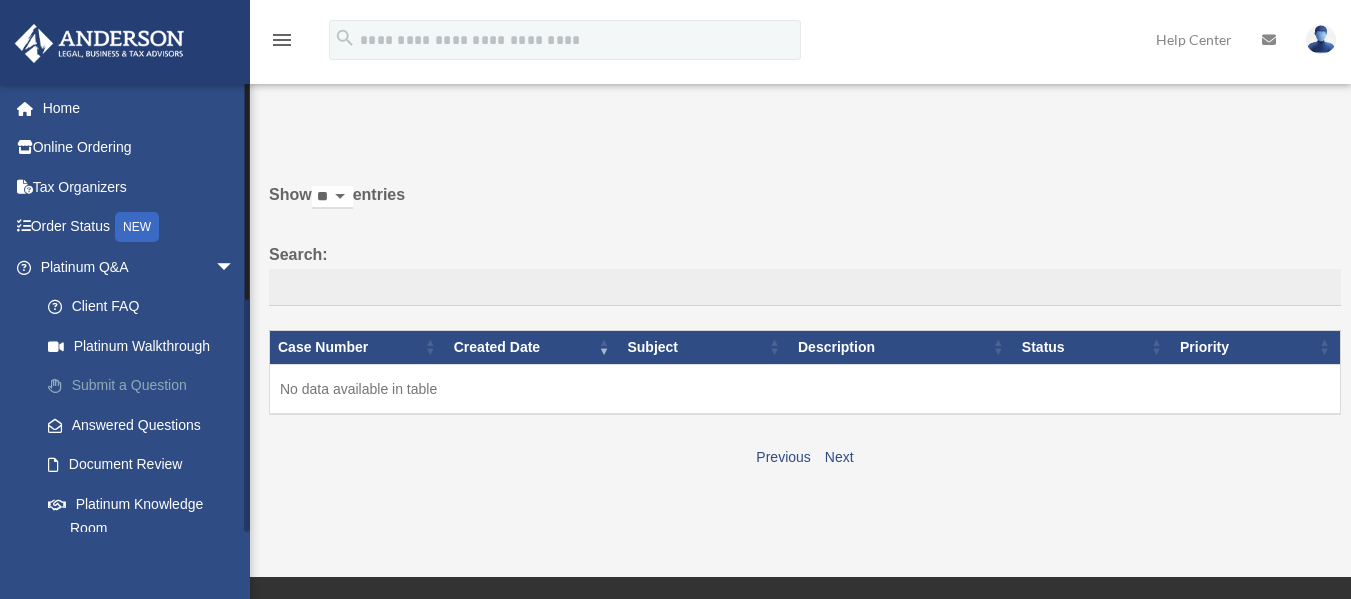 click on "Submit a Question" at bounding box center (146, 386) 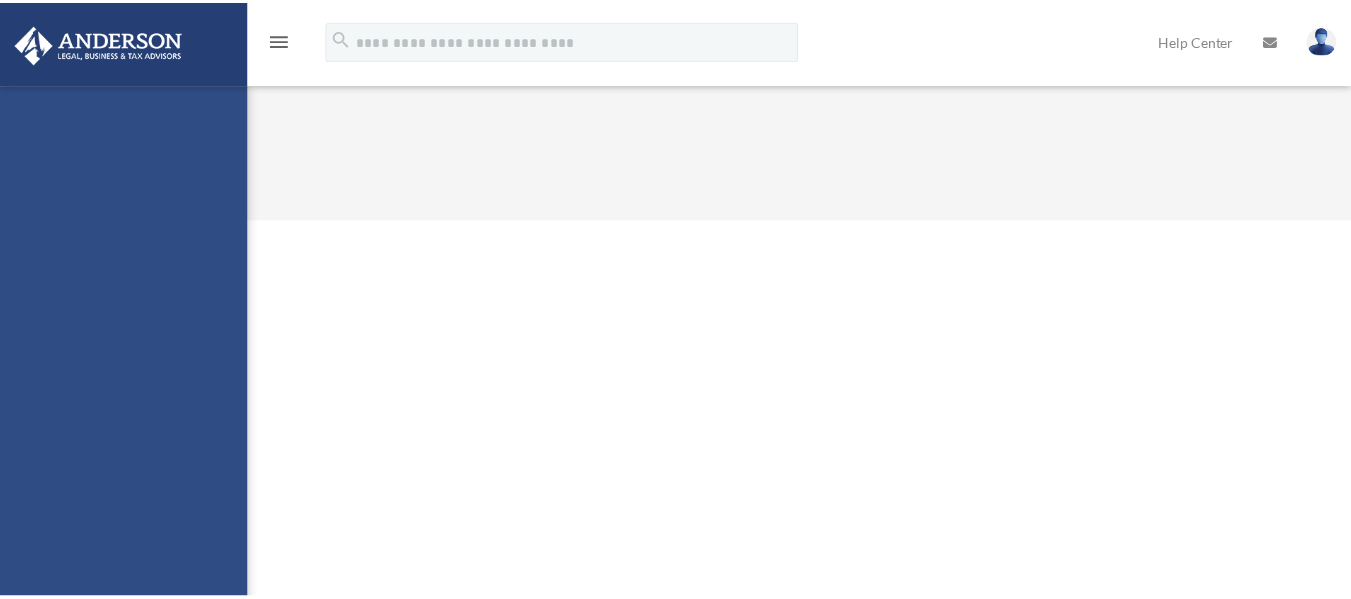 scroll, scrollTop: 0, scrollLeft: 0, axis: both 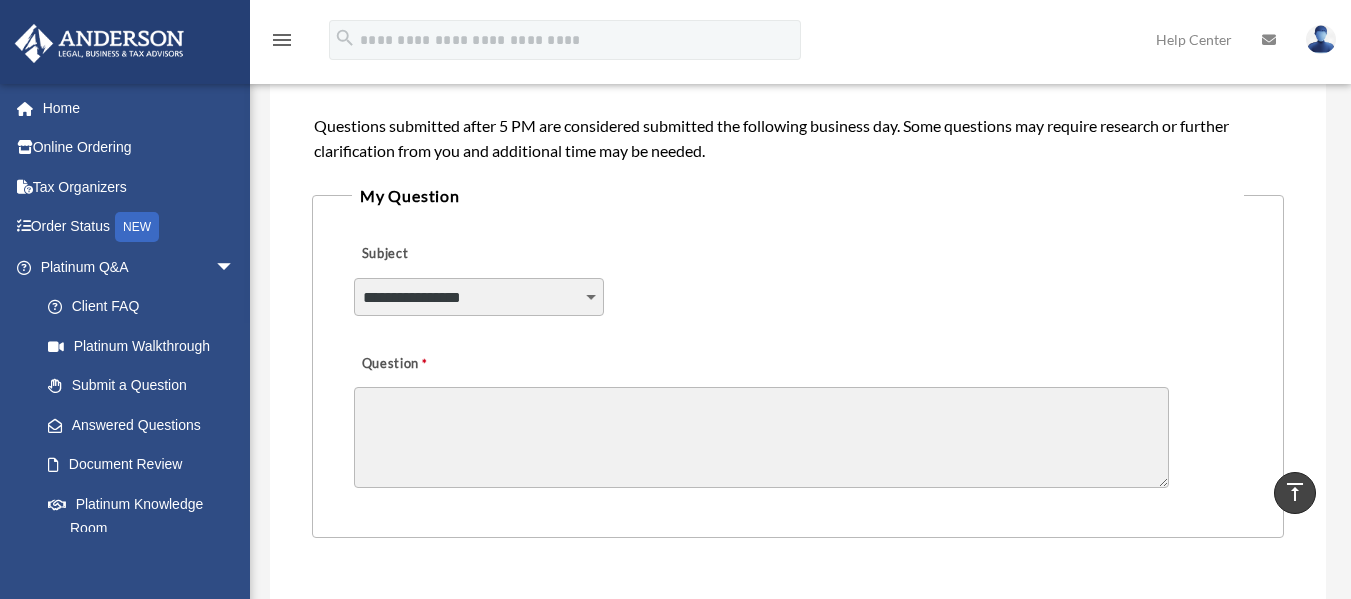 click on "**********" at bounding box center (479, 297) 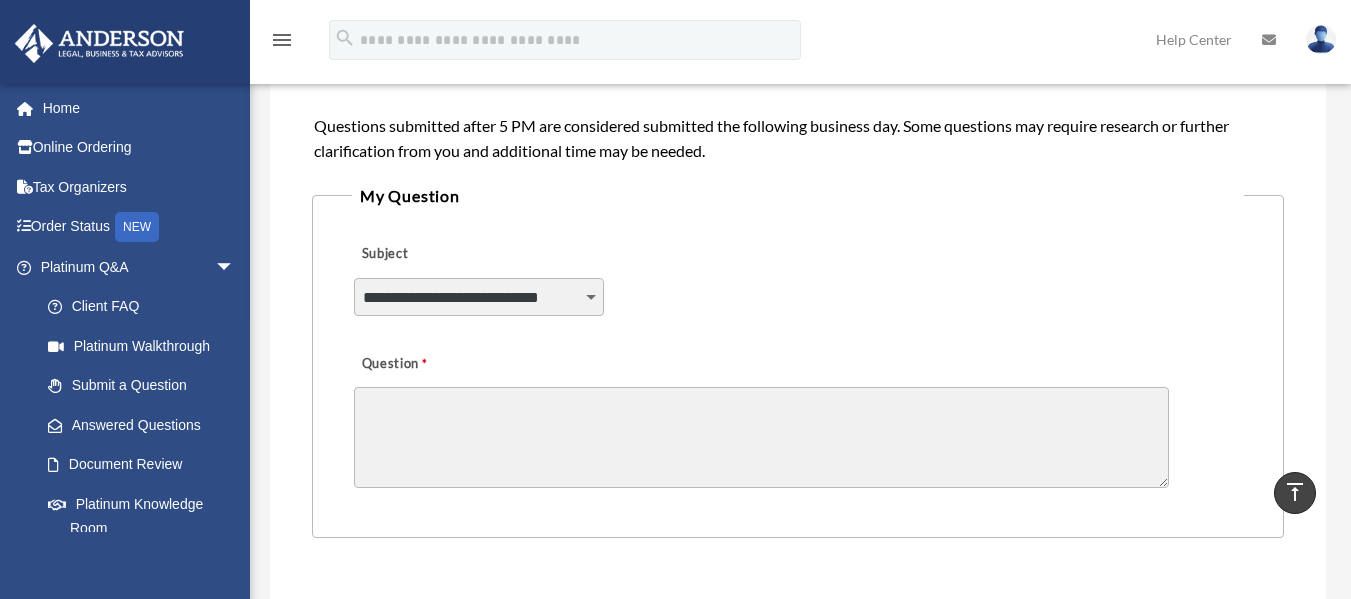 click on "**********" at bounding box center [479, 297] 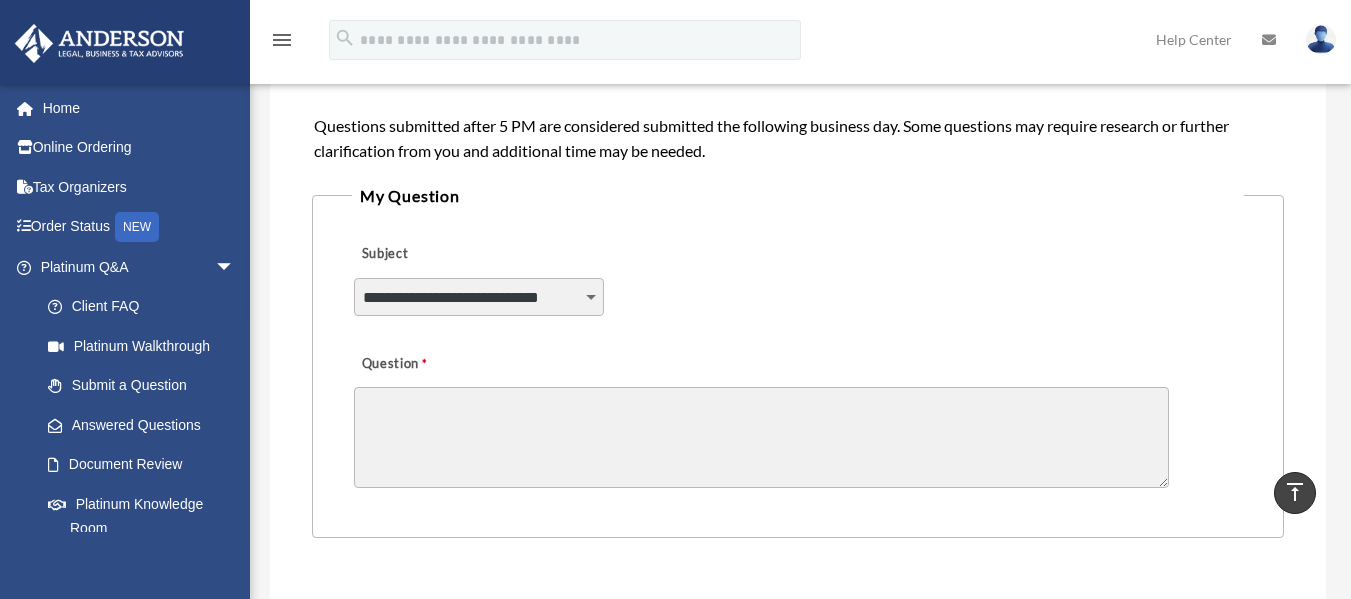 click on "Question" at bounding box center [761, 437] 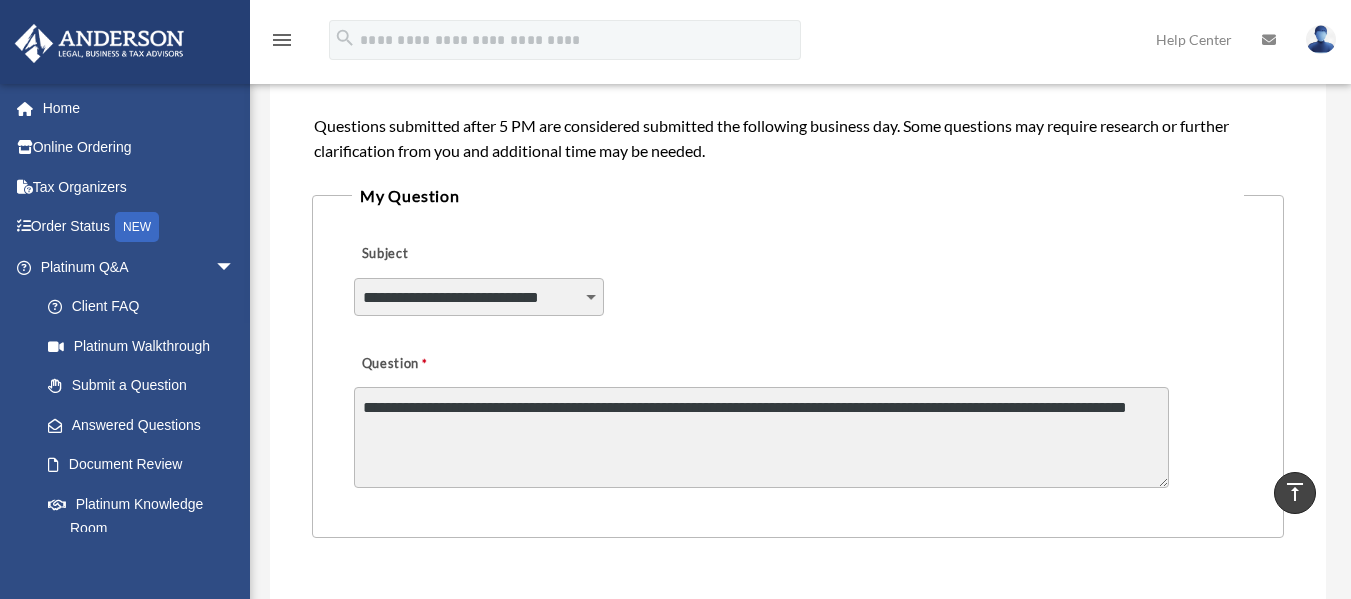 click on "**********" at bounding box center (761, 437) 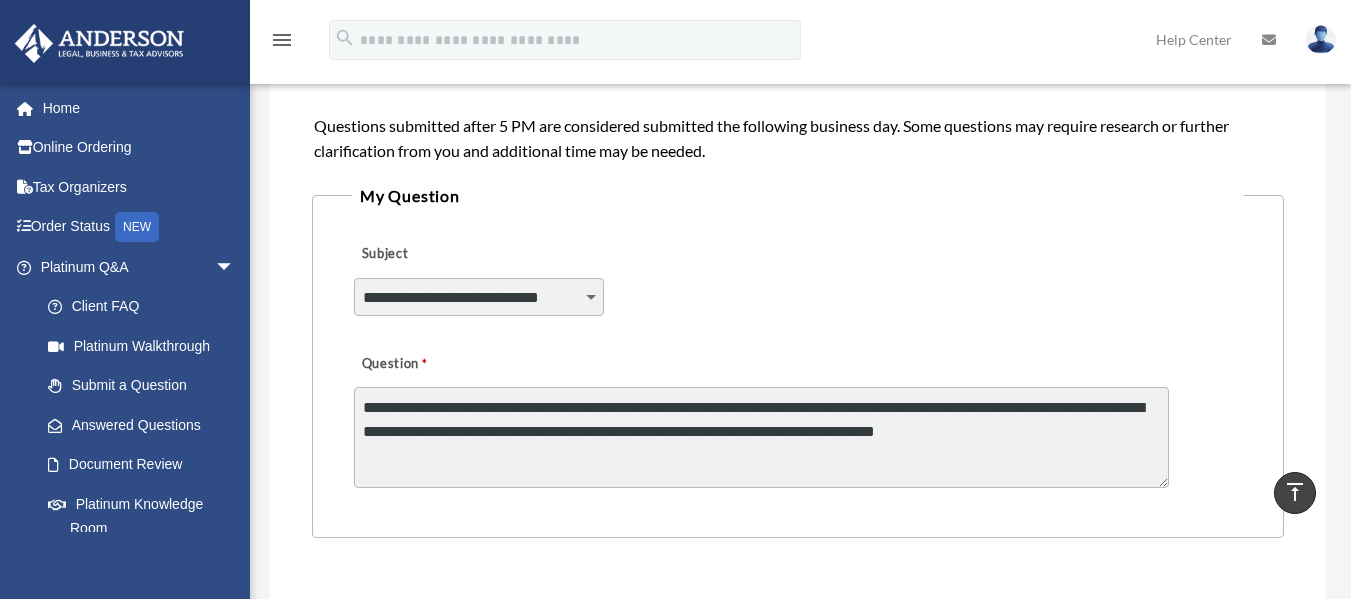 click on "**********" at bounding box center [761, 437] 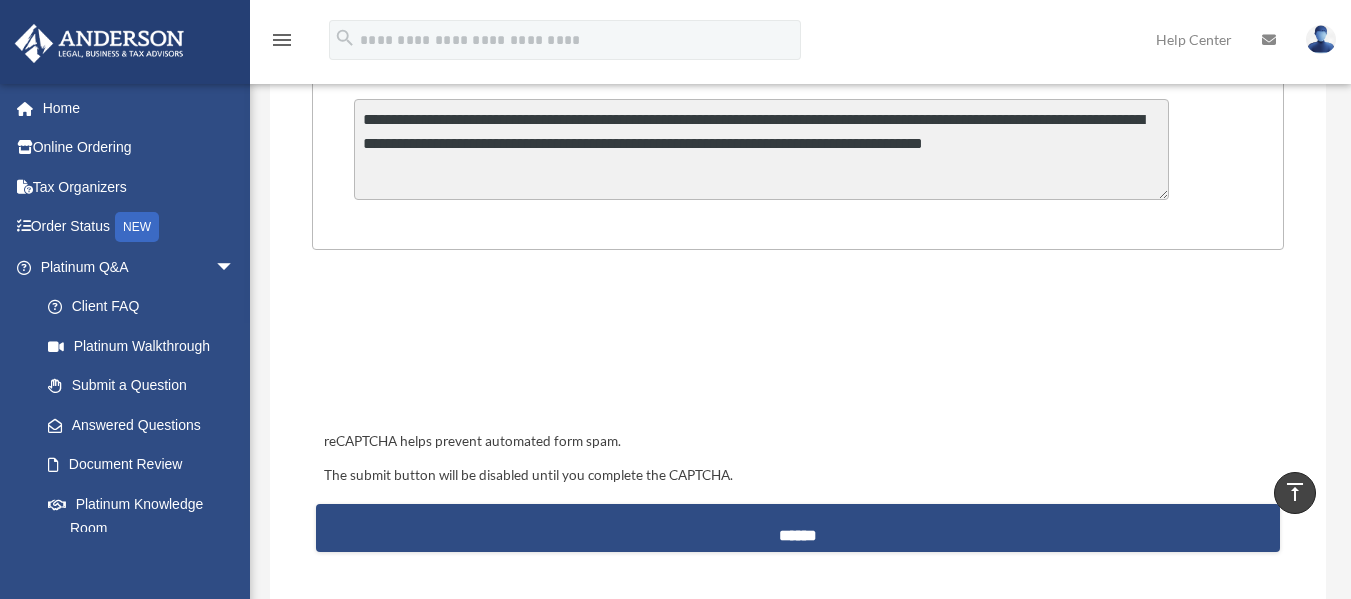 scroll, scrollTop: 687, scrollLeft: 0, axis: vertical 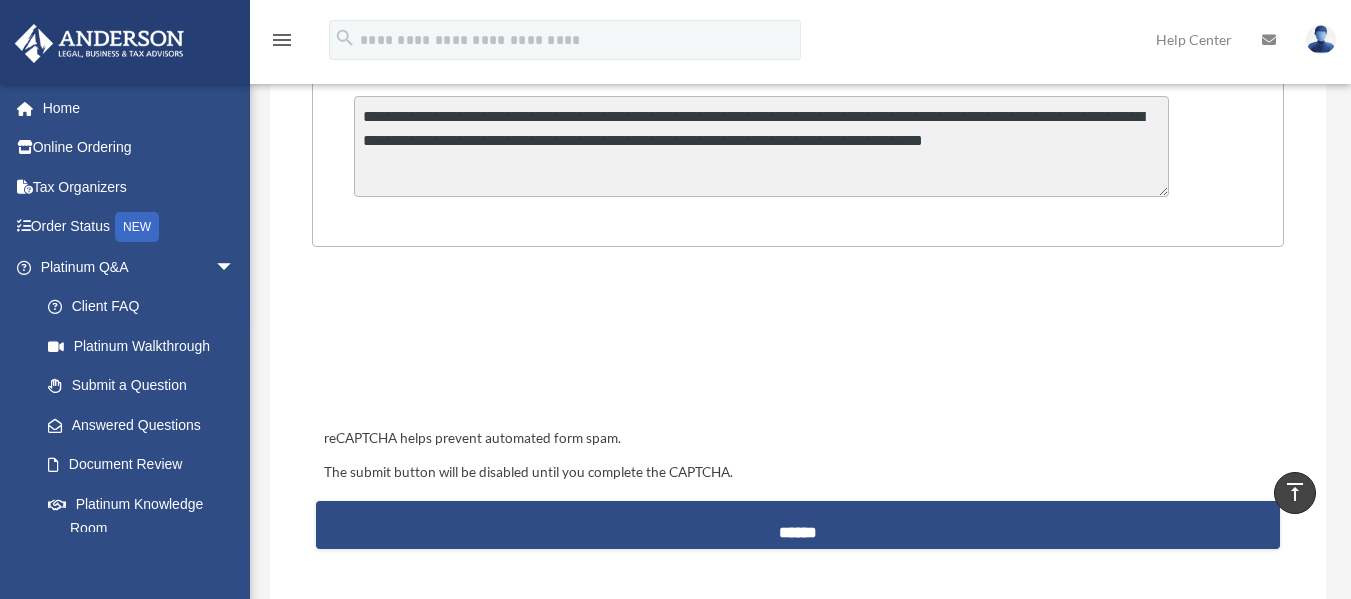 type on "**********" 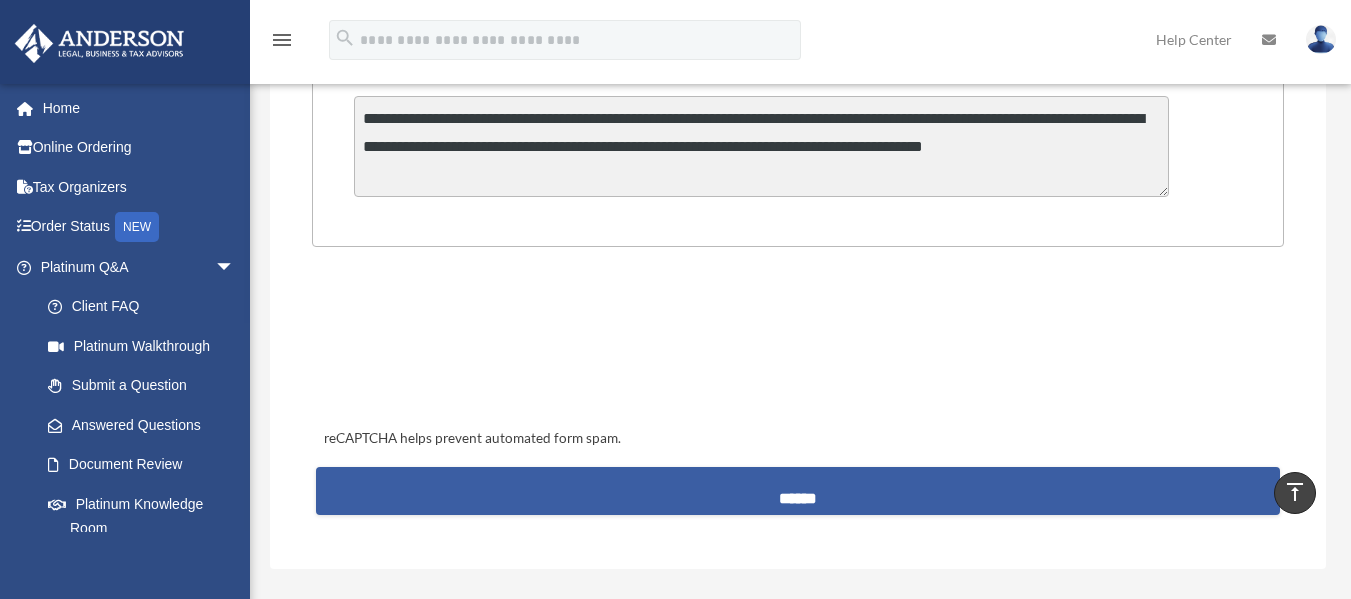 click on "******" at bounding box center (798, 491) 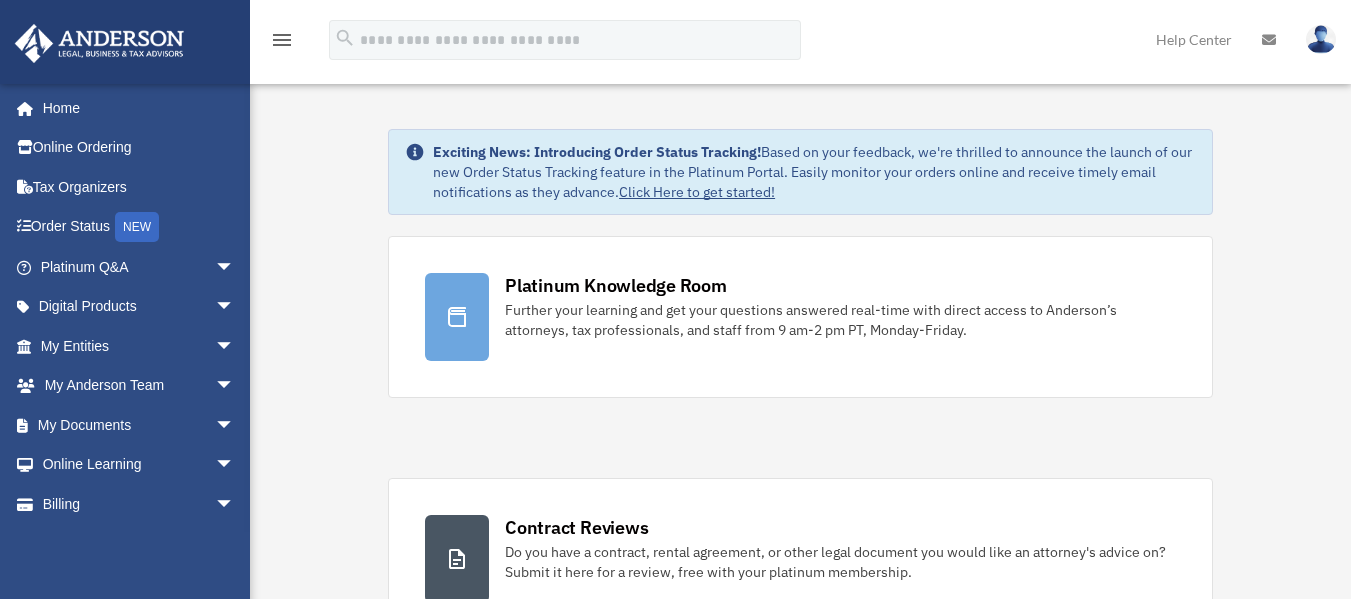 scroll, scrollTop: 0, scrollLeft: 0, axis: both 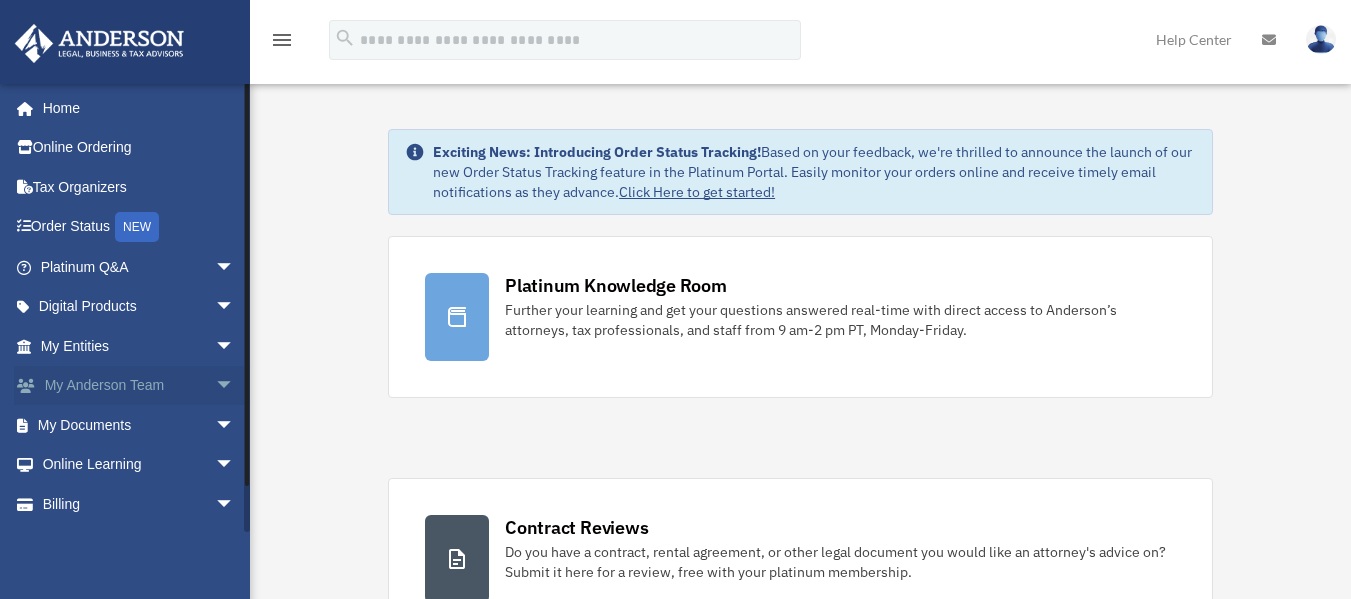 click on "My Anderson Team arrow_drop_down" at bounding box center (139, 386) 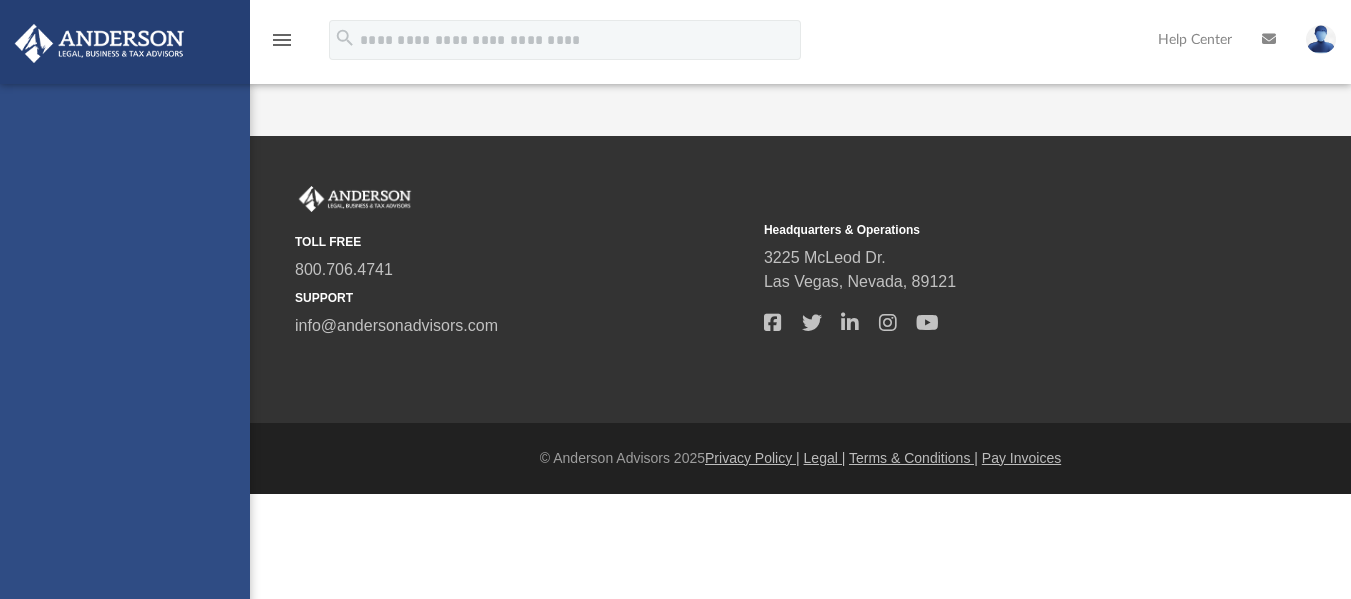 scroll, scrollTop: 0, scrollLeft: 0, axis: both 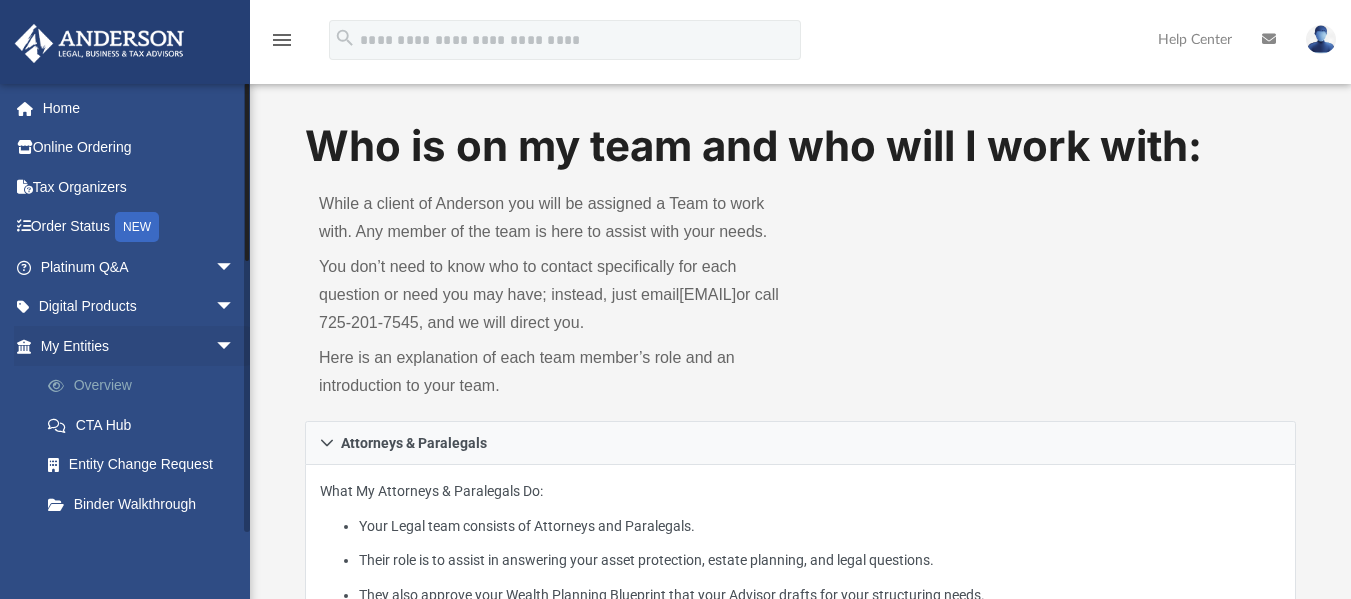 drag, startPoint x: 0, startPoint y: 0, endPoint x: 192, endPoint y: 392, distance: 436.49512 